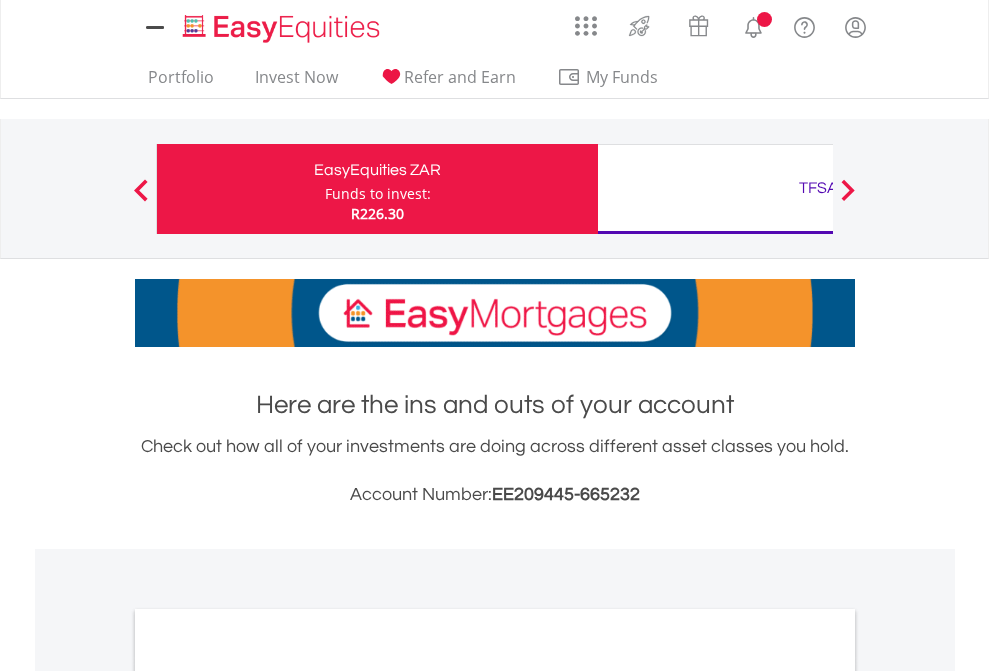 scroll, scrollTop: 0, scrollLeft: 0, axis: both 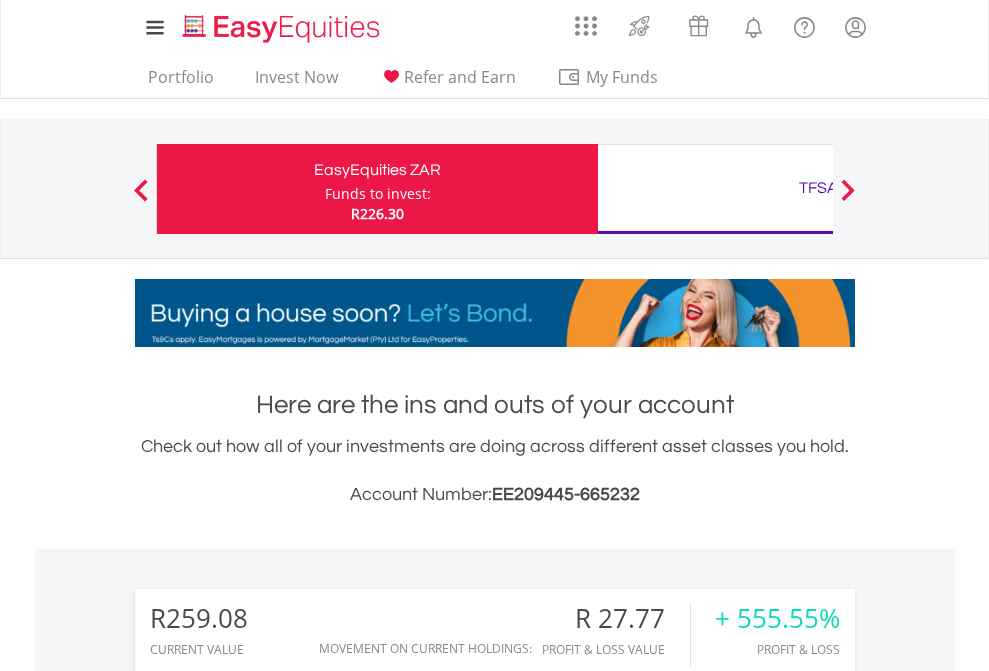 click on "Funds to invest:" at bounding box center (378, 194) 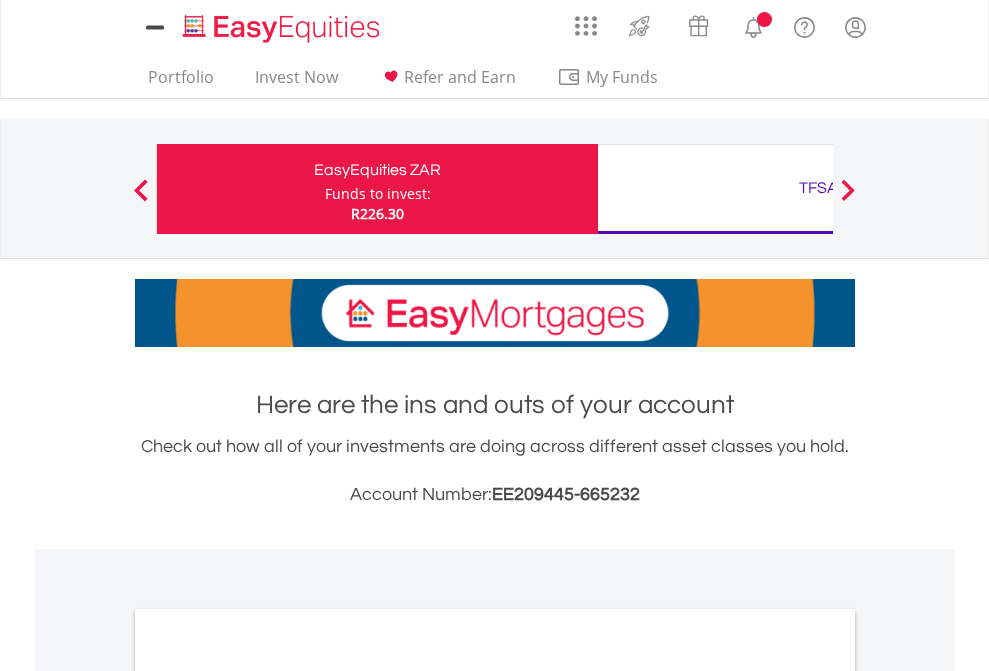 scroll, scrollTop: 0, scrollLeft: 0, axis: both 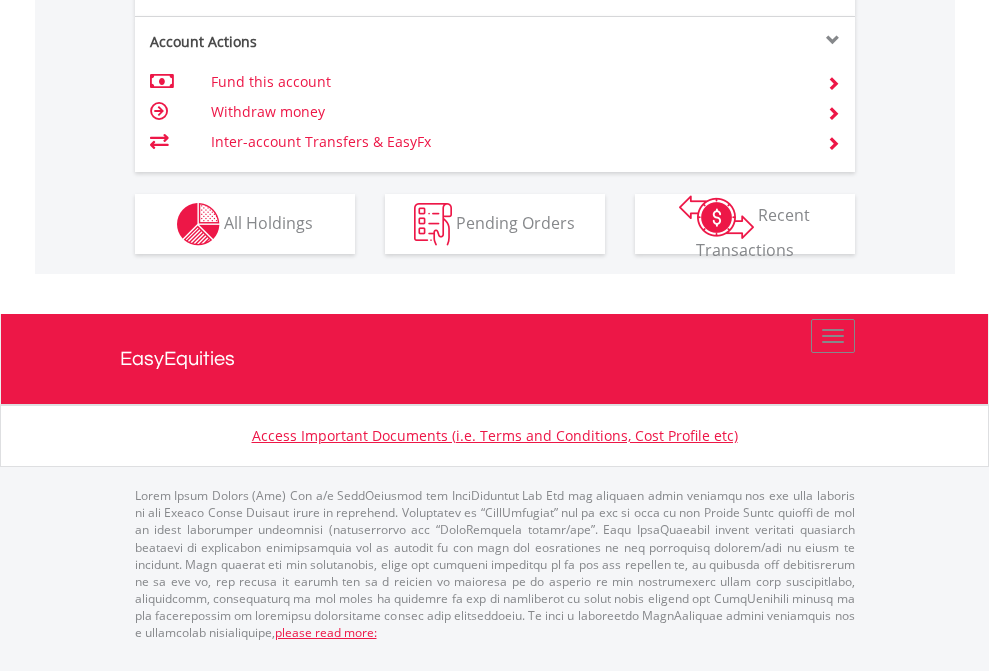 click on "Investment types" at bounding box center (706, -337) 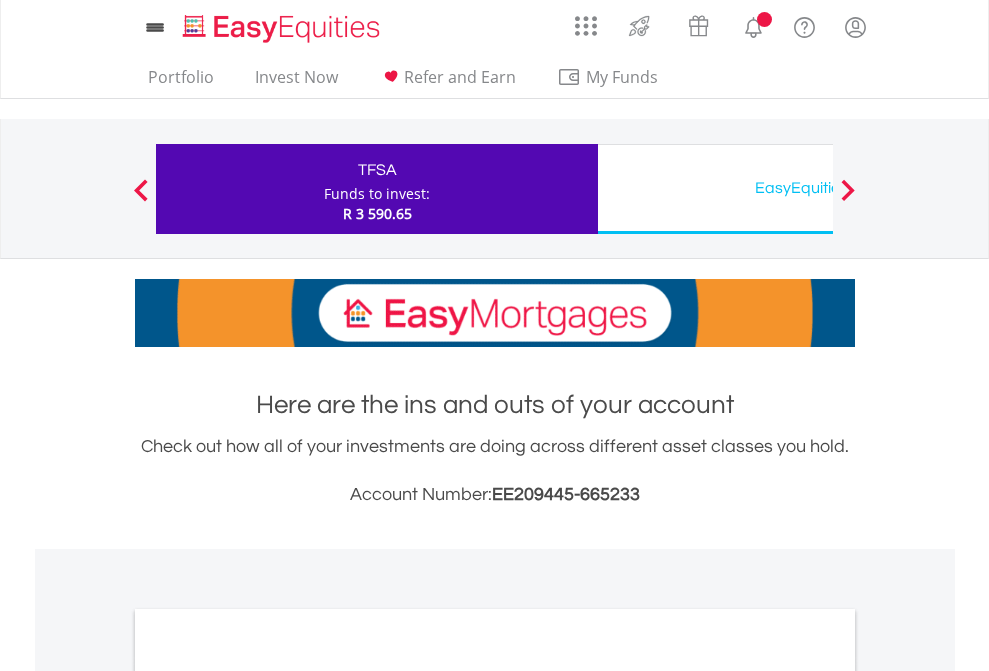 scroll, scrollTop: 0, scrollLeft: 0, axis: both 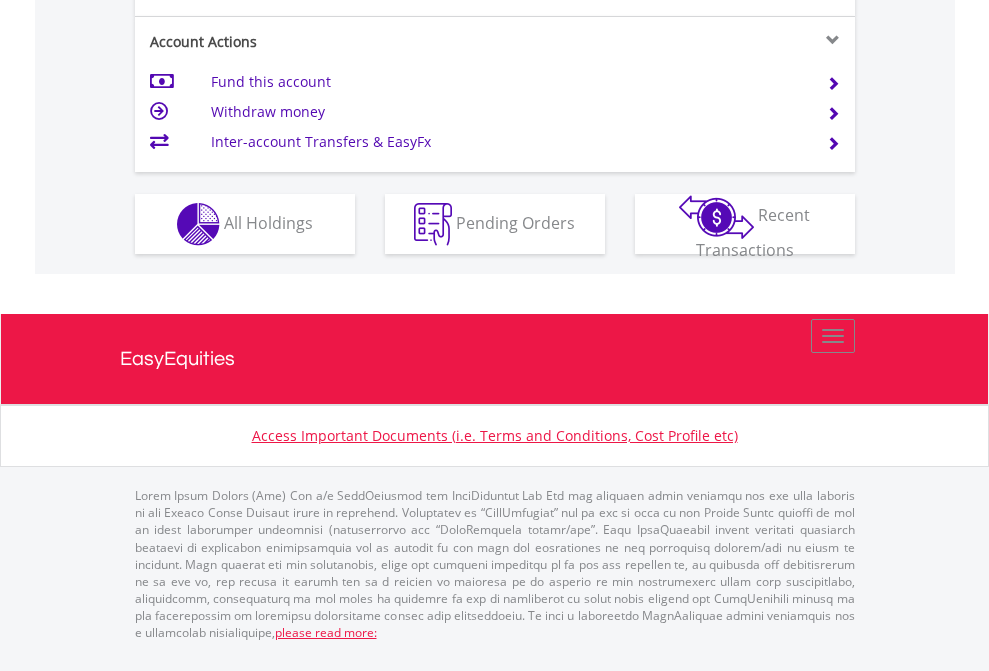 click on "Investment types" at bounding box center (706, -337) 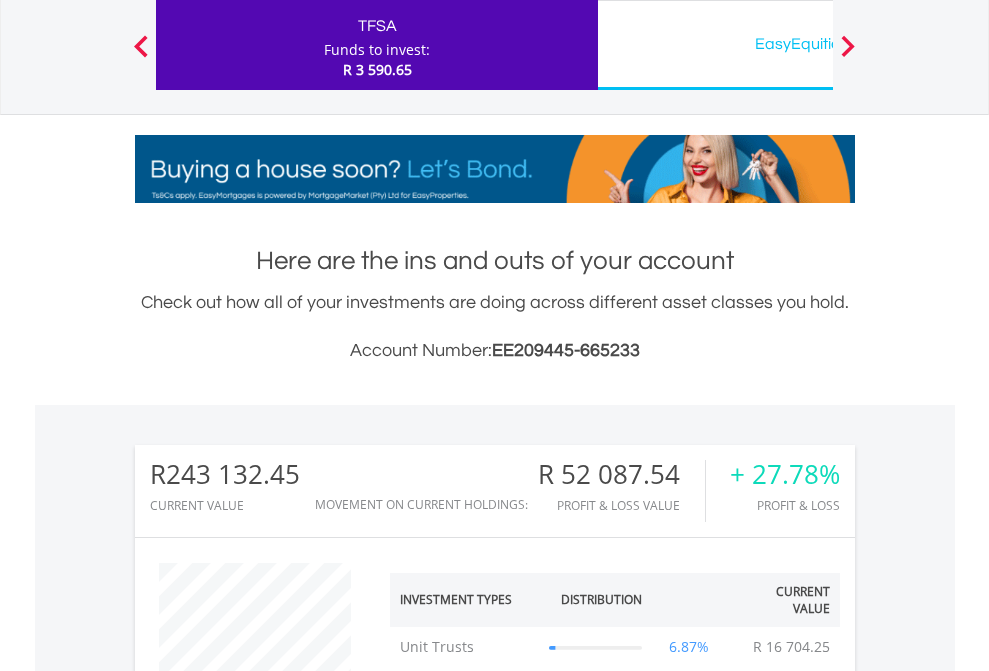 click on "EasyEquities USD" at bounding box center (818, 44) 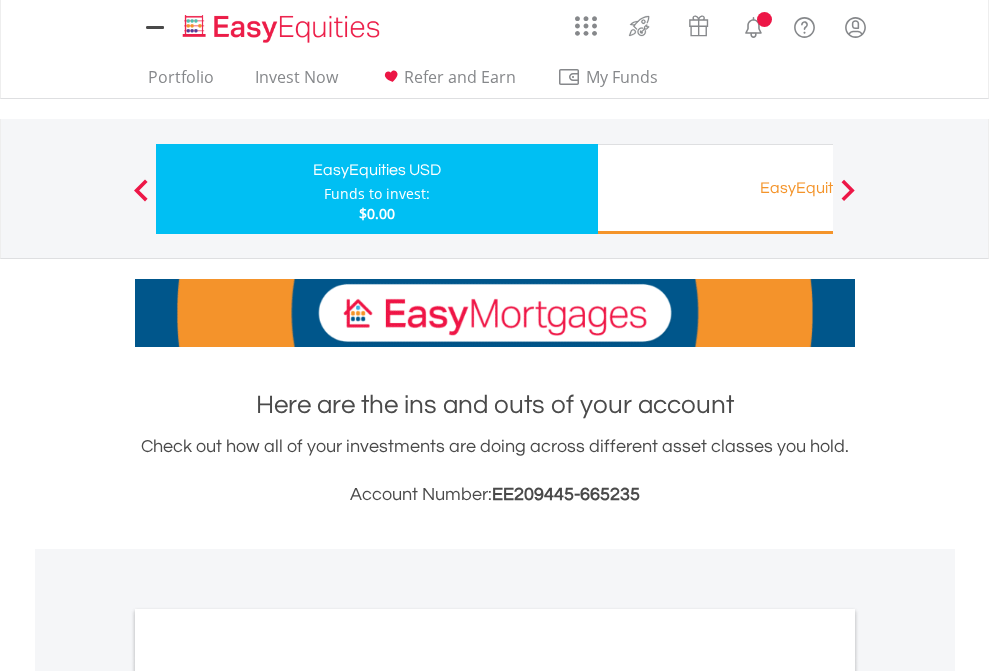 scroll, scrollTop: 0, scrollLeft: 0, axis: both 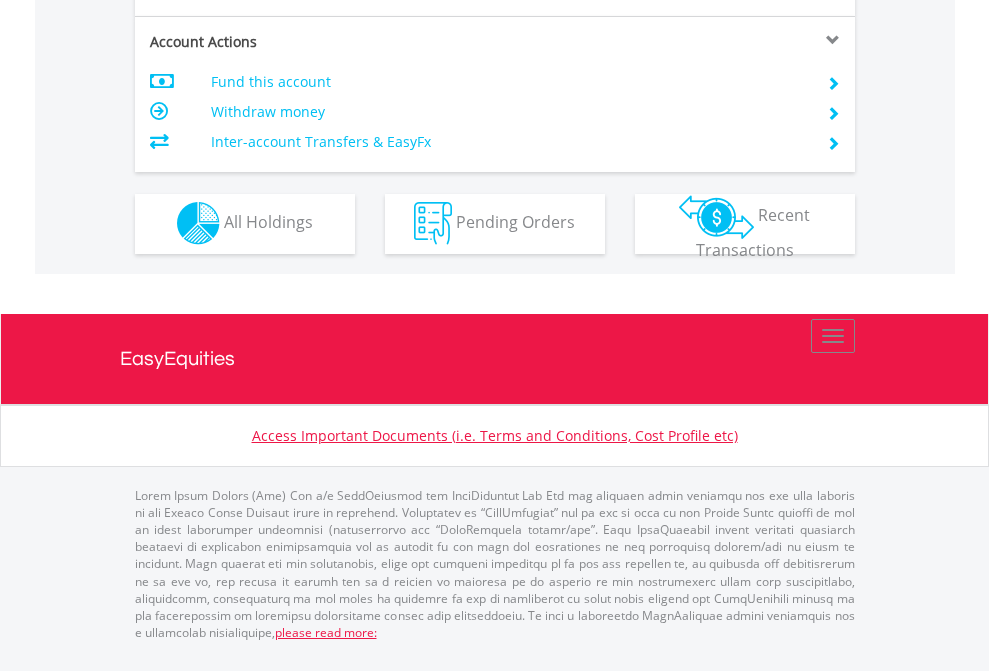 click on "Investment types" at bounding box center [706, -353] 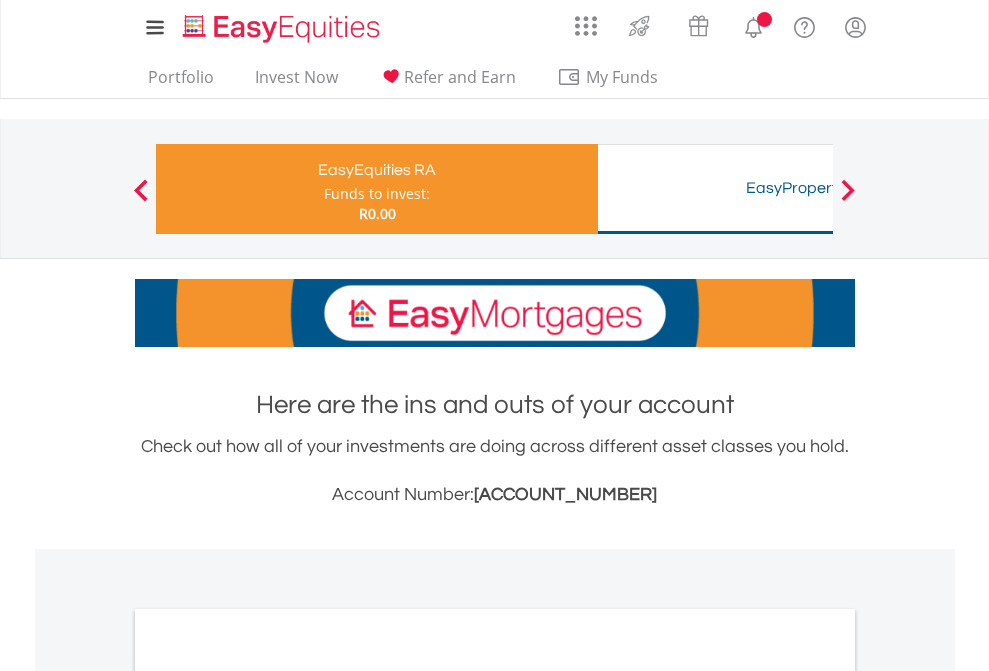 scroll, scrollTop: 0, scrollLeft: 0, axis: both 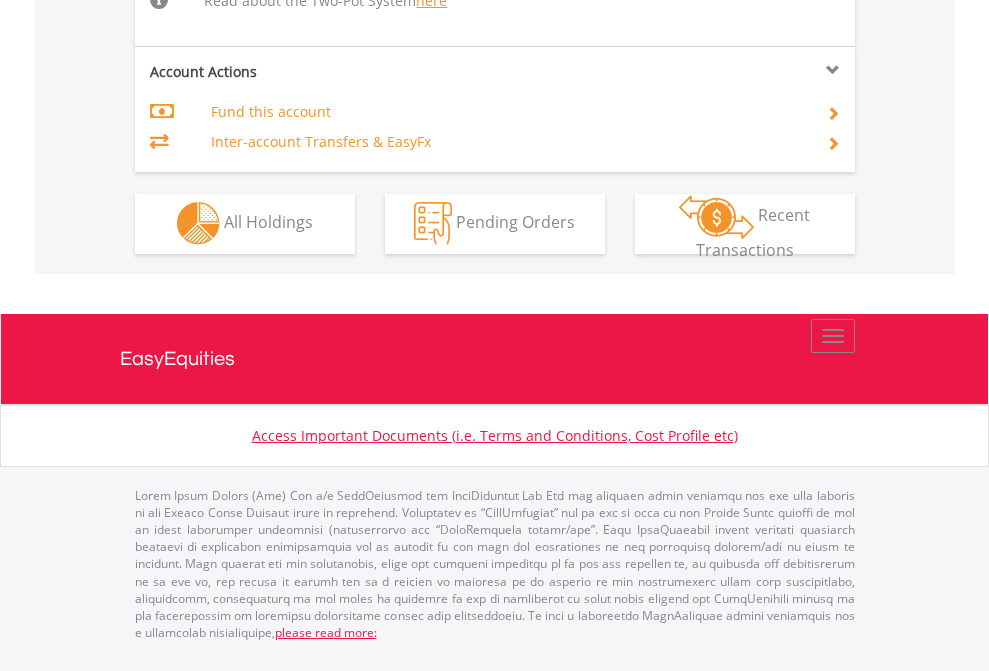 click on "Investment types" at bounding box center (706, -534) 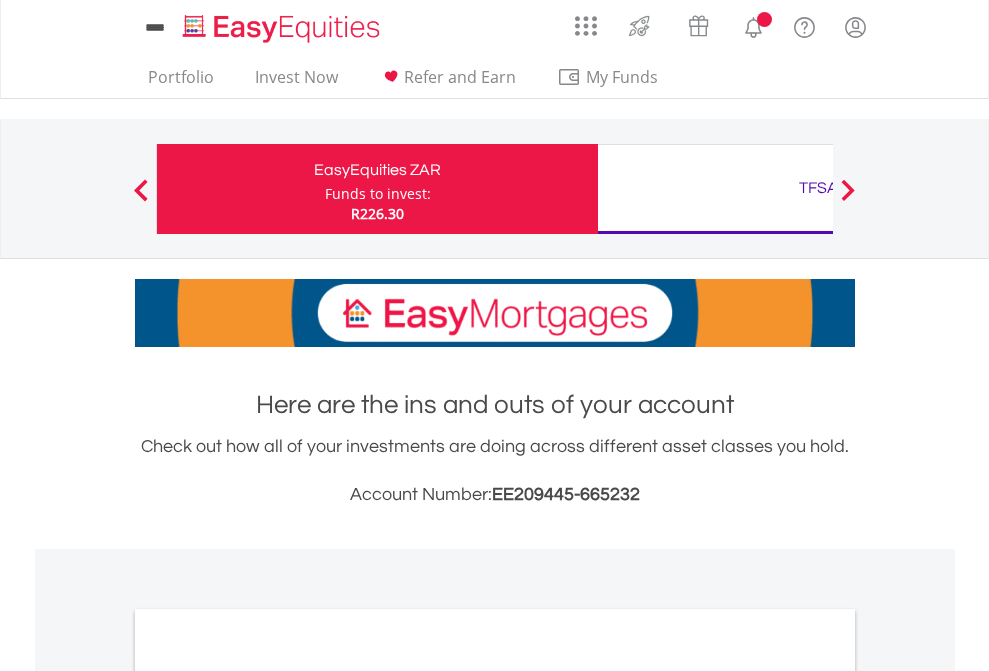 scroll, scrollTop: 0, scrollLeft: 0, axis: both 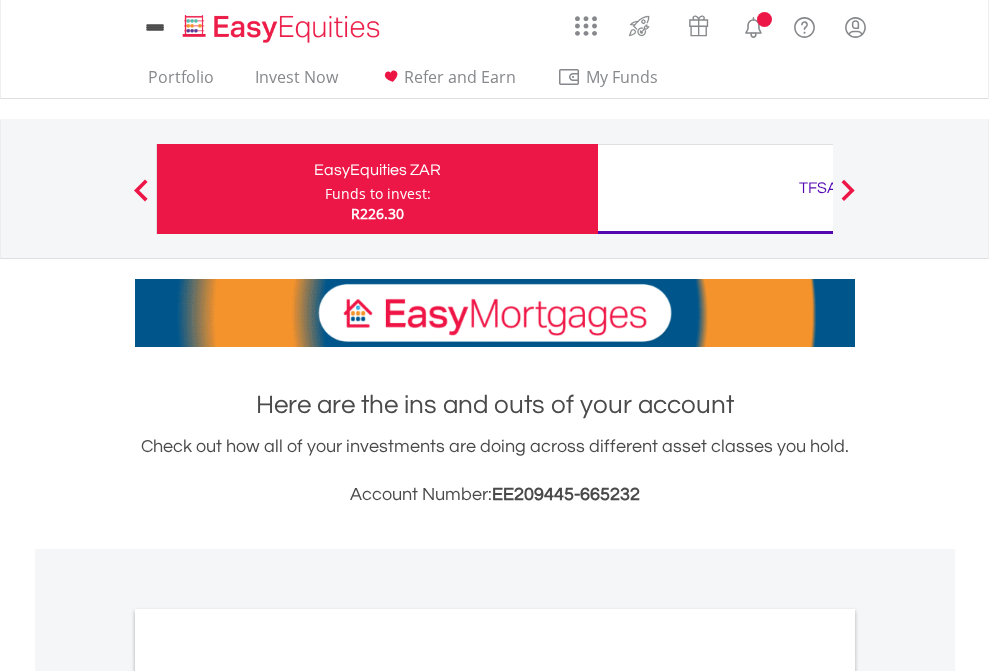 click on "All Holdings" at bounding box center [268, 1096] 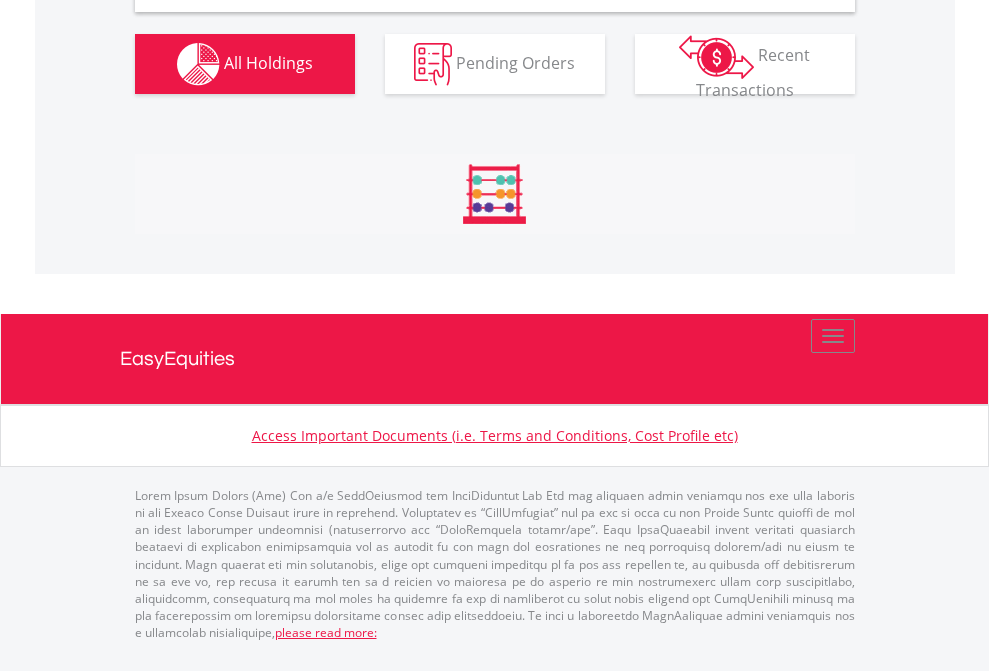 scroll, scrollTop: 1933, scrollLeft: 0, axis: vertical 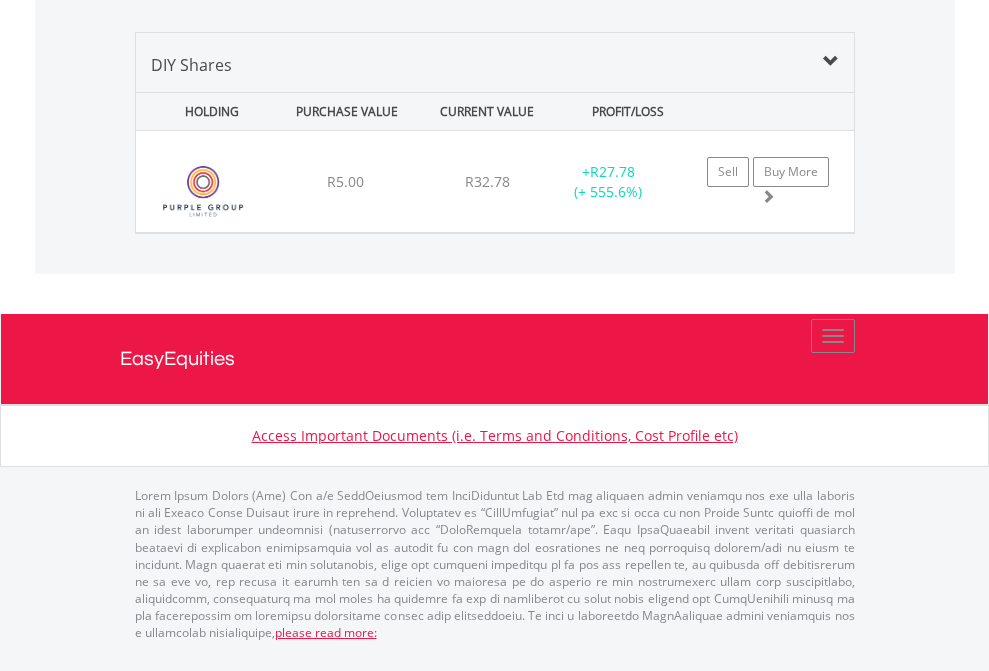 click on "TFSA" at bounding box center (818, -968) 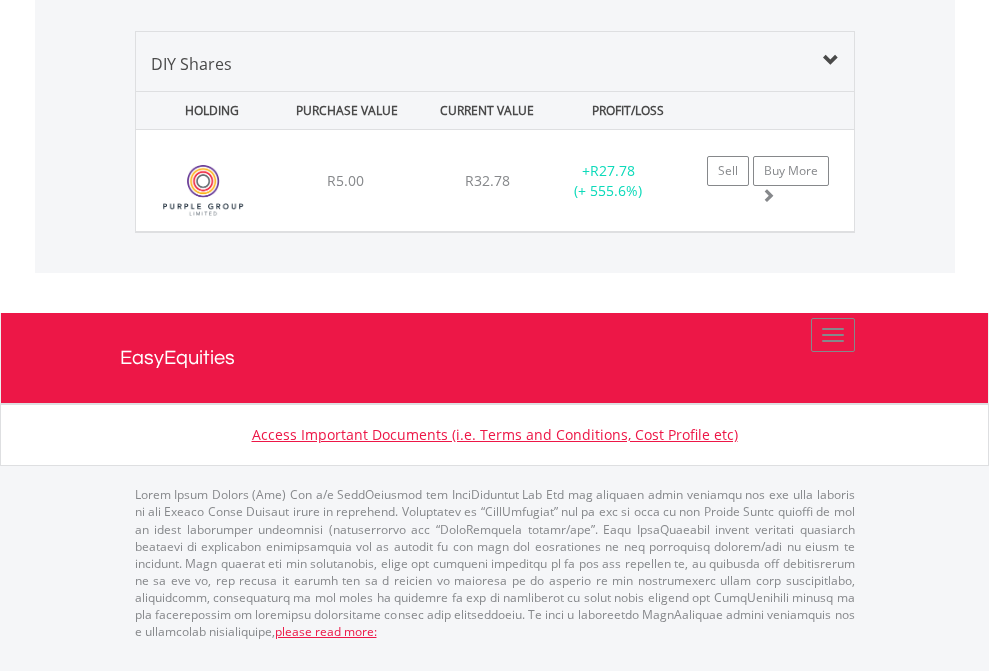 scroll, scrollTop: 144, scrollLeft: 0, axis: vertical 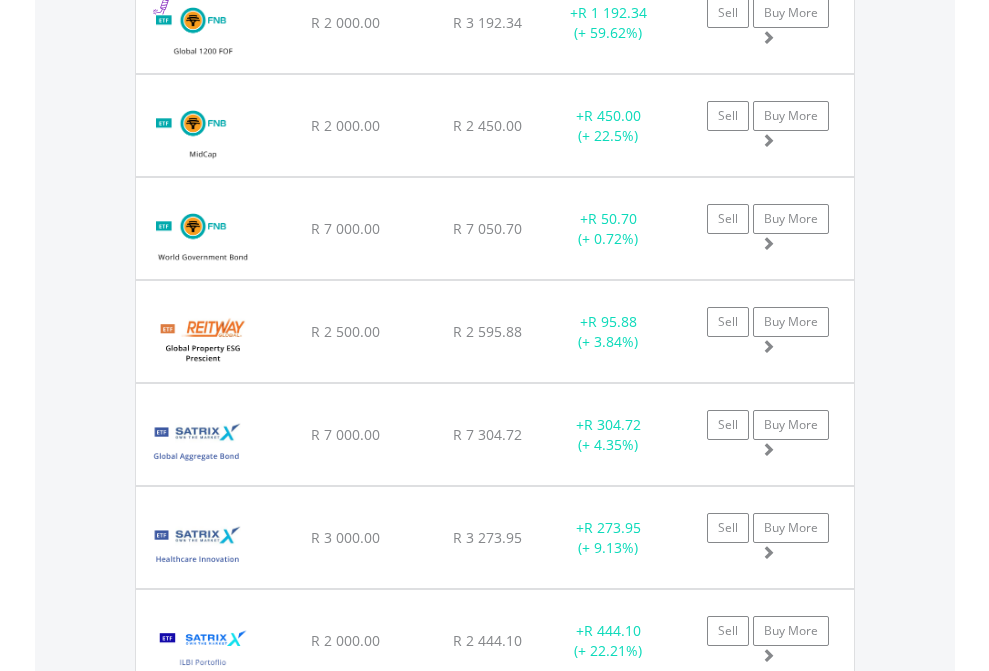 click on "EasyEquities USD" at bounding box center [818, -1745] 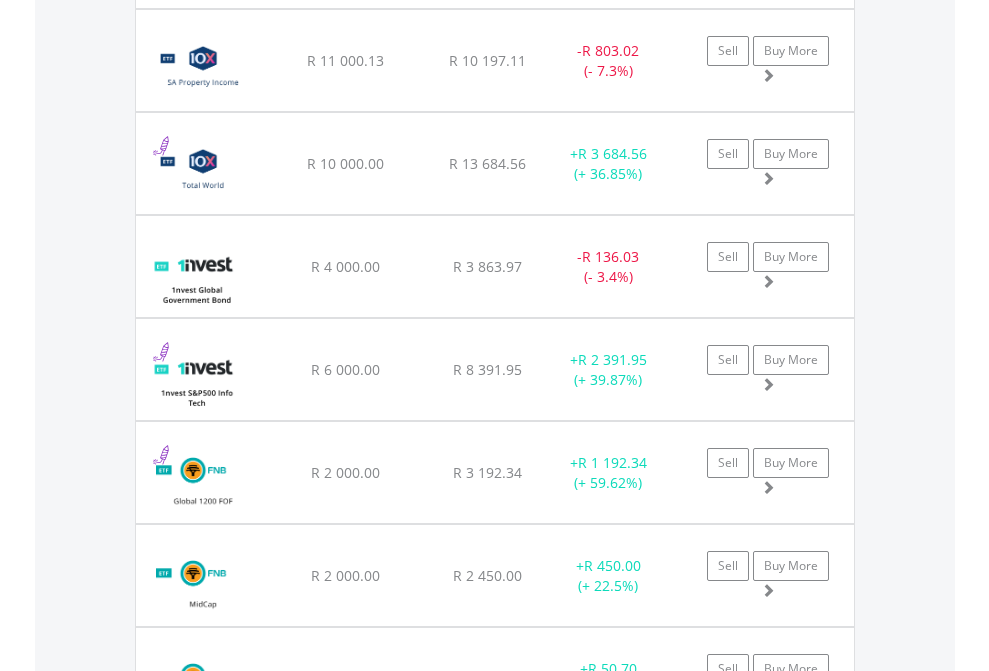 scroll, scrollTop: 144, scrollLeft: 0, axis: vertical 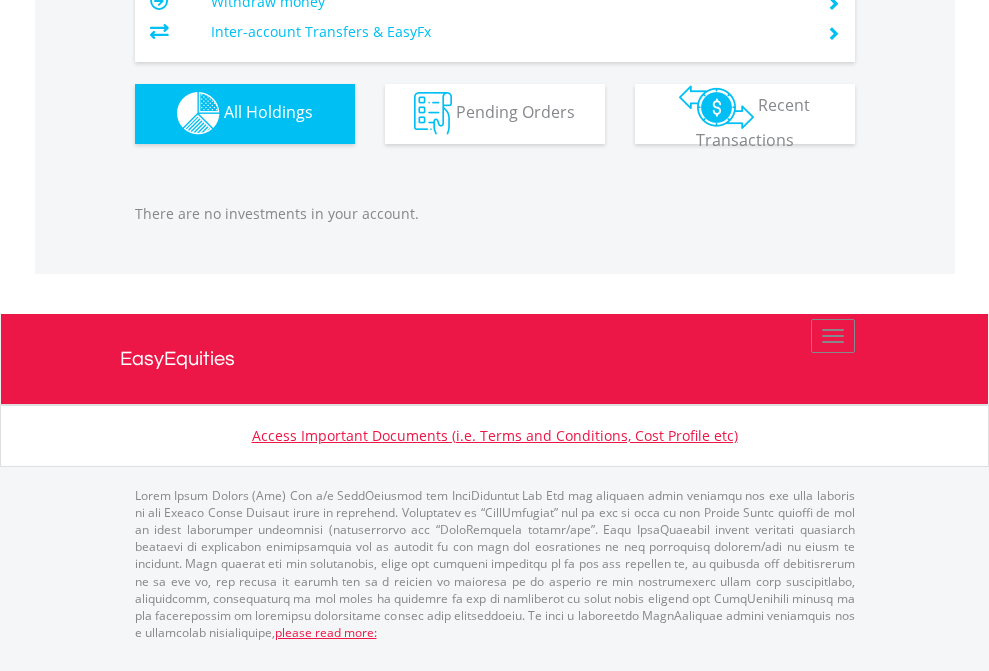 click on "EasyEquities RA" at bounding box center [818, -1142] 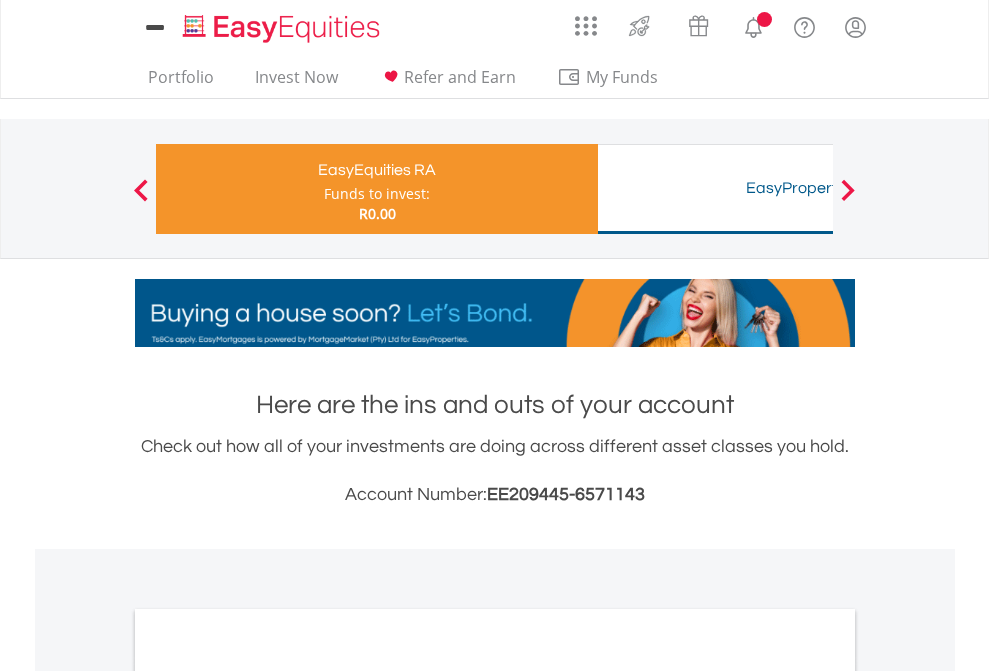 scroll, scrollTop: 0, scrollLeft: 0, axis: both 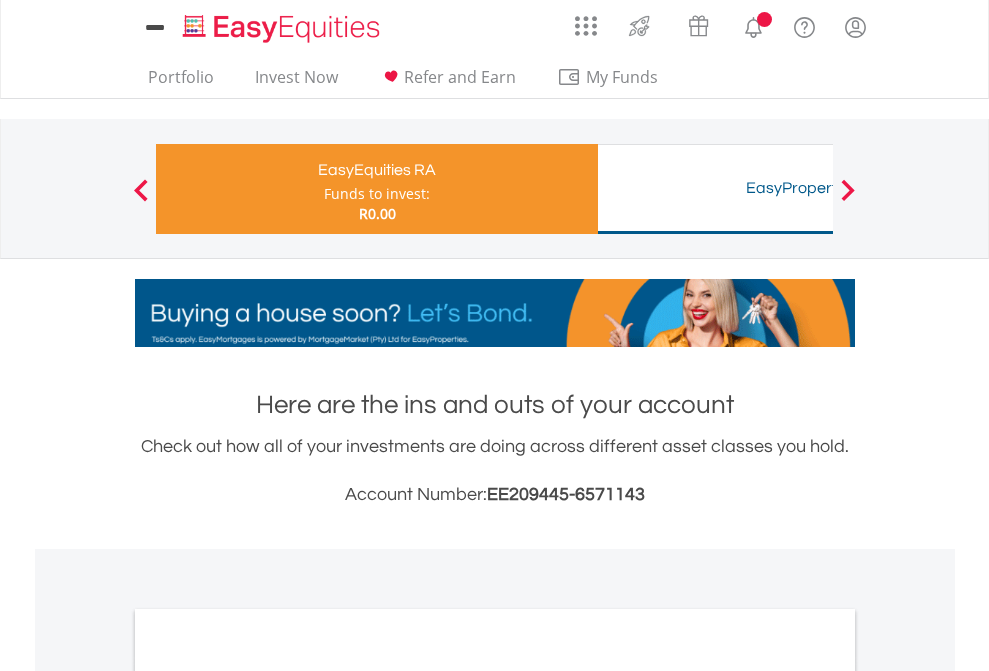 click on "All Holdings" at bounding box center (268, 1066) 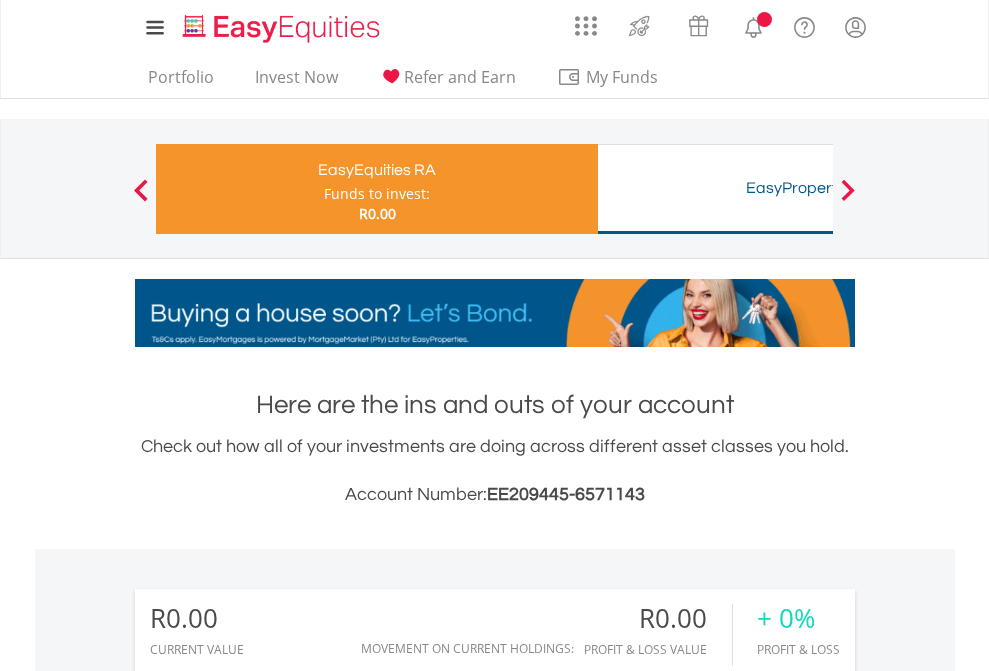 scroll, scrollTop: 1202, scrollLeft: 0, axis: vertical 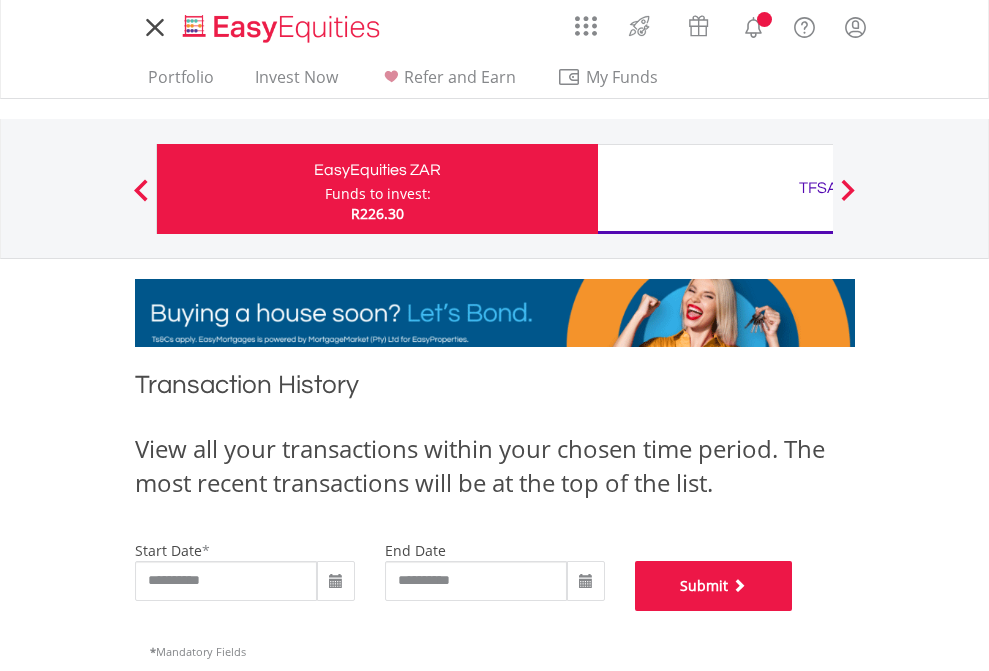 click on "Submit" at bounding box center (714, 586) 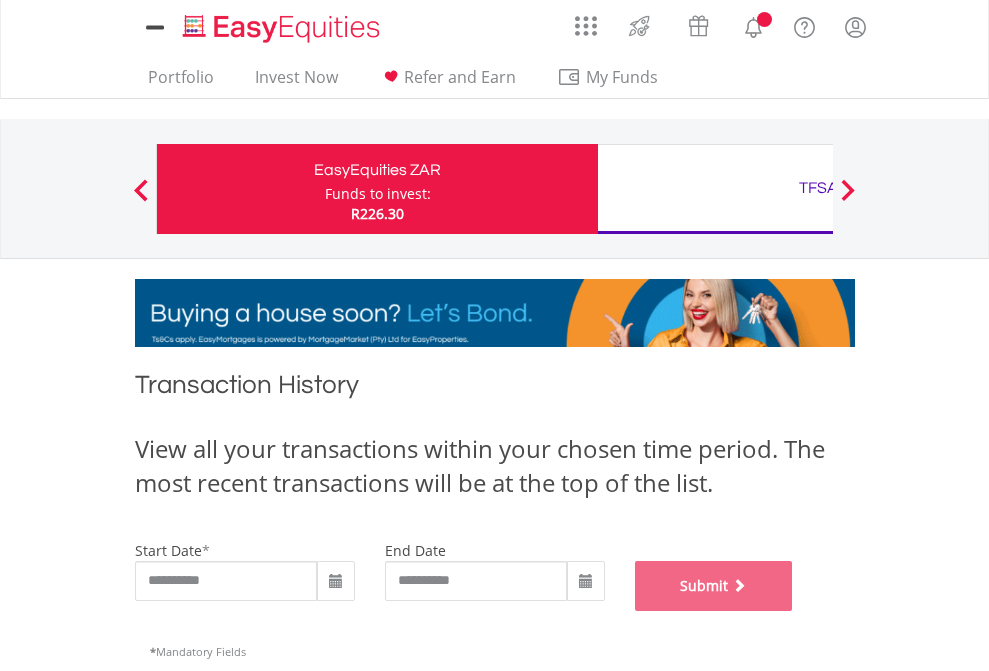 scroll, scrollTop: 811, scrollLeft: 0, axis: vertical 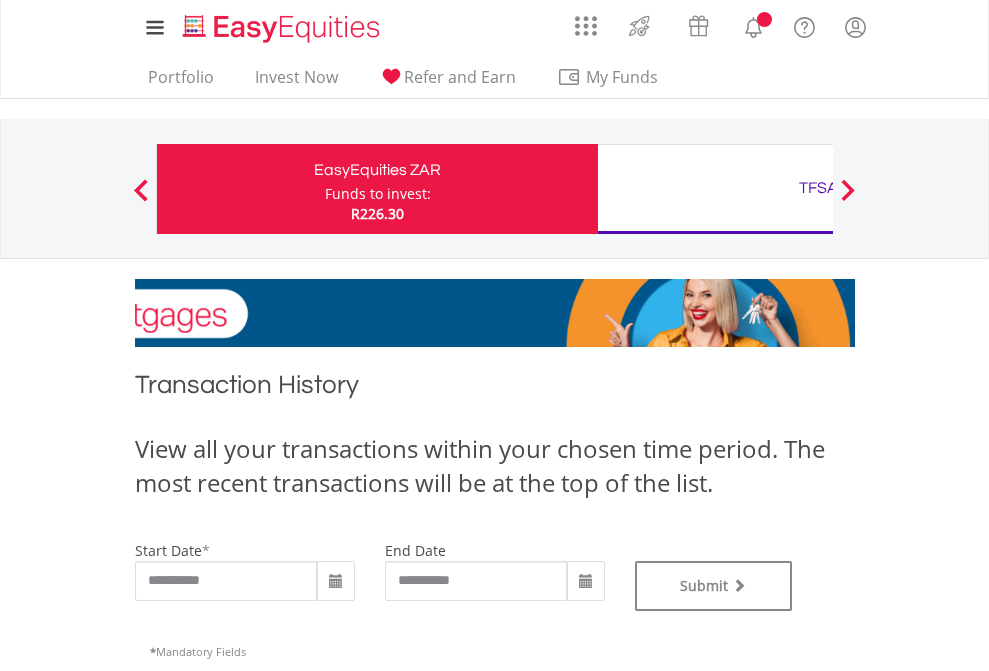 click on "TFSA" at bounding box center [818, 188] 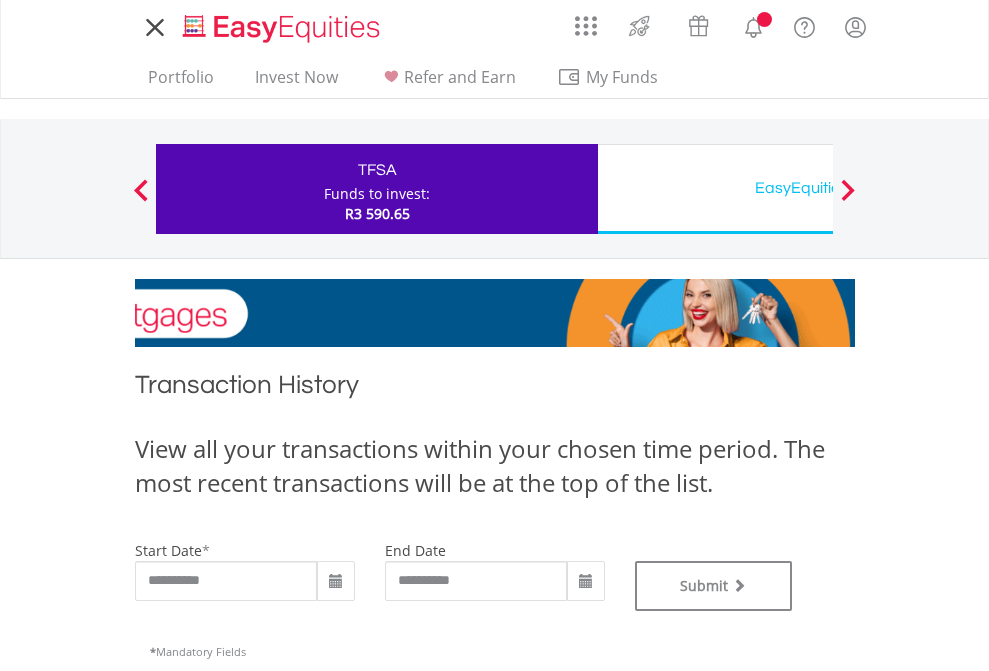 scroll, scrollTop: 0, scrollLeft: 0, axis: both 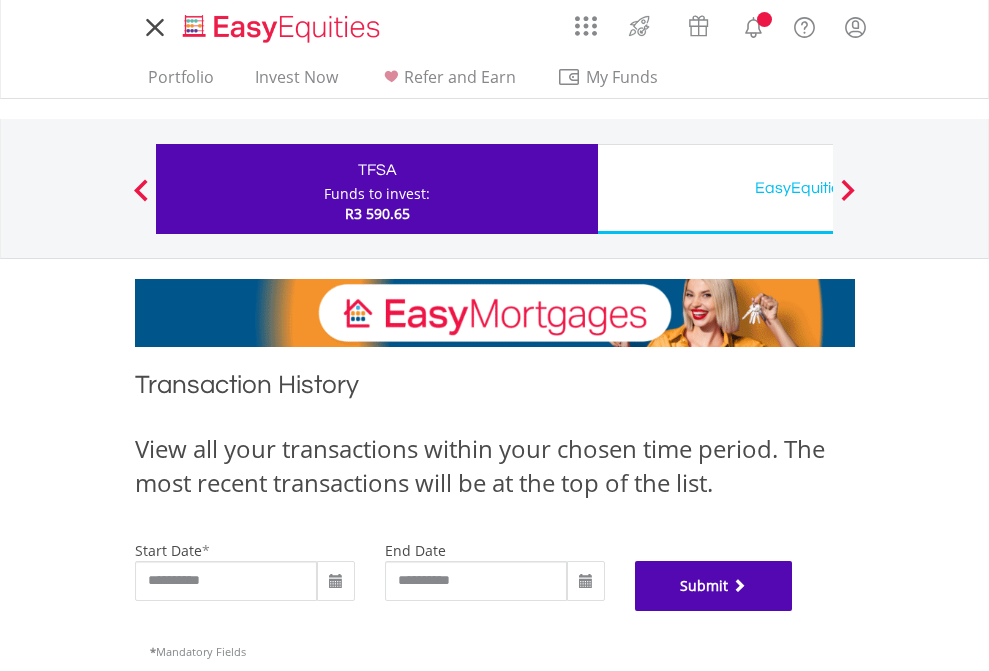 click on "Submit" at bounding box center [714, 586] 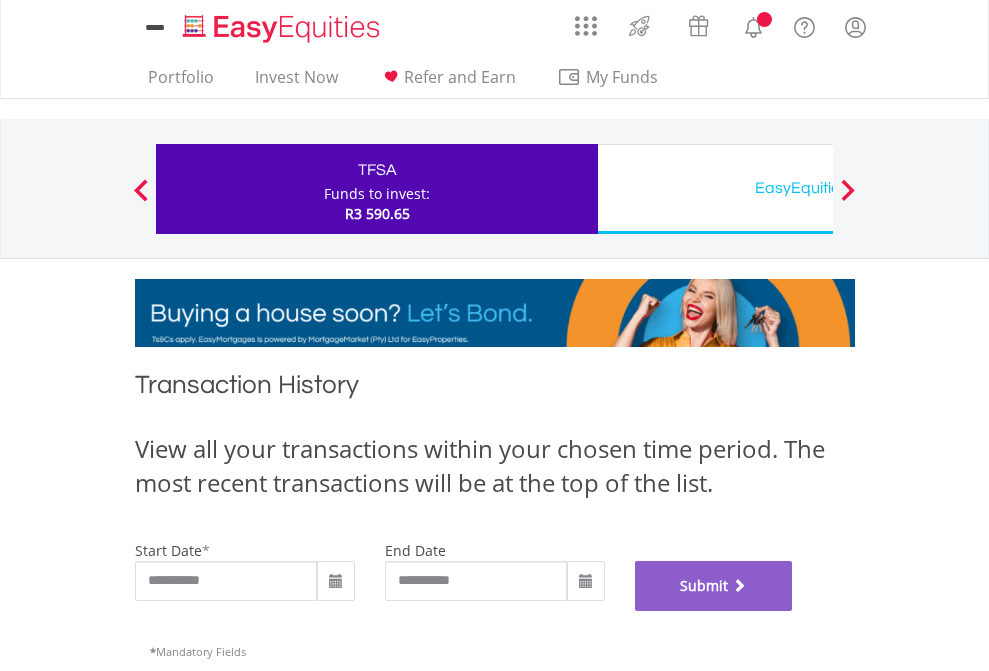 scroll, scrollTop: 811, scrollLeft: 0, axis: vertical 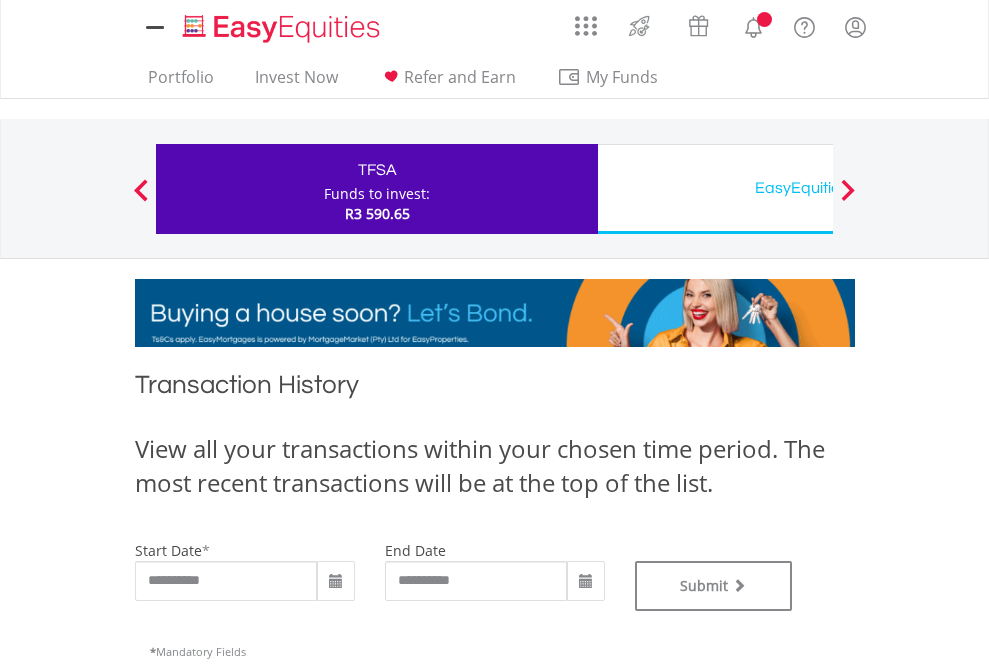 click on "EasyEquities USD" at bounding box center [818, 188] 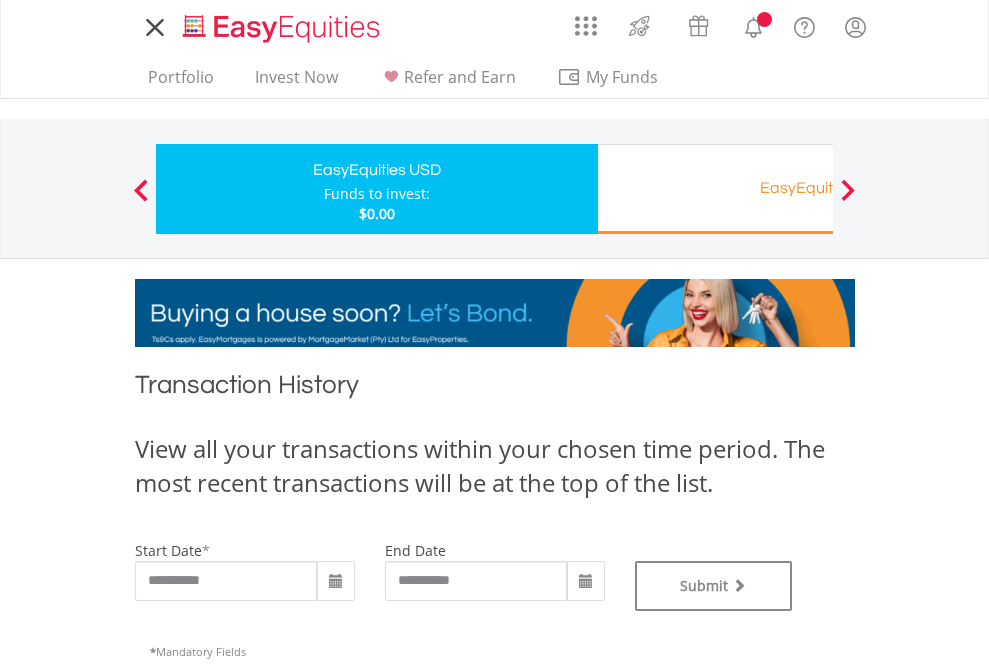 scroll, scrollTop: 0, scrollLeft: 0, axis: both 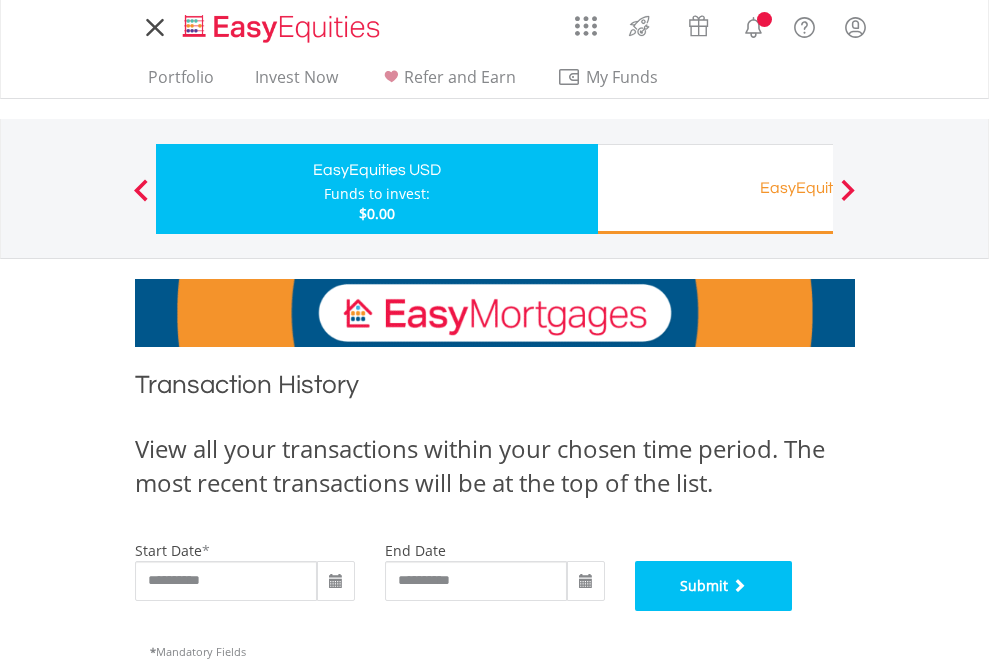click on "Submit" at bounding box center (714, 586) 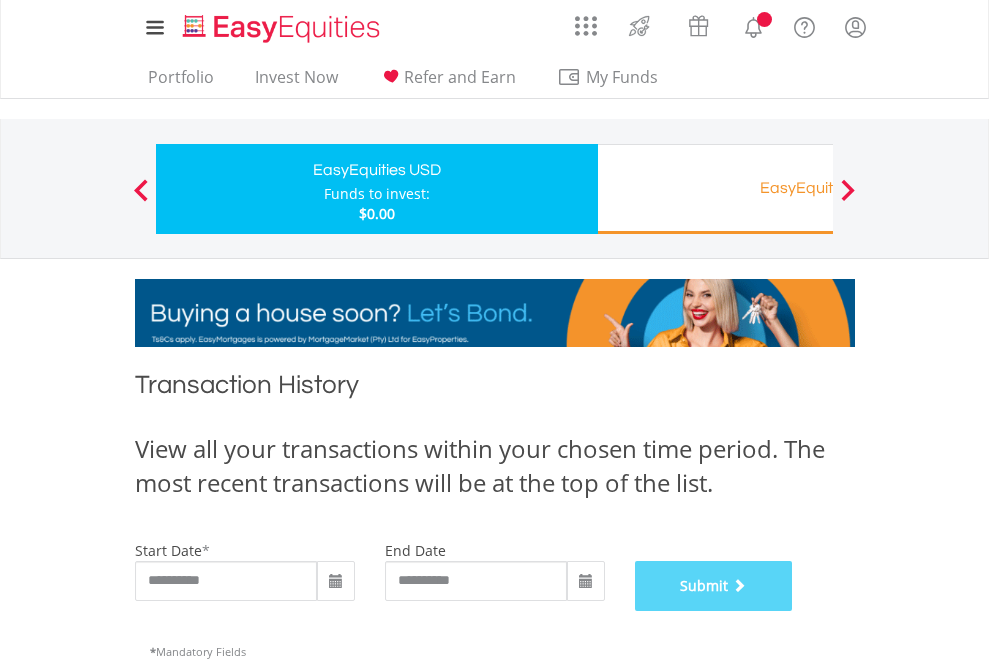 scroll, scrollTop: 811, scrollLeft: 0, axis: vertical 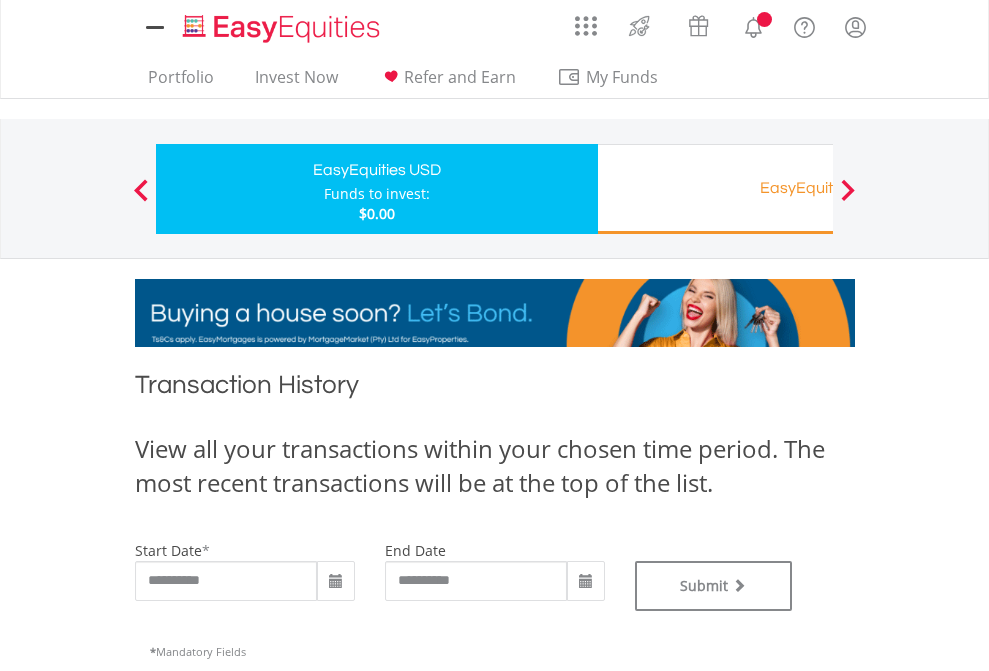 click on "EasyEquities RA" at bounding box center (818, 188) 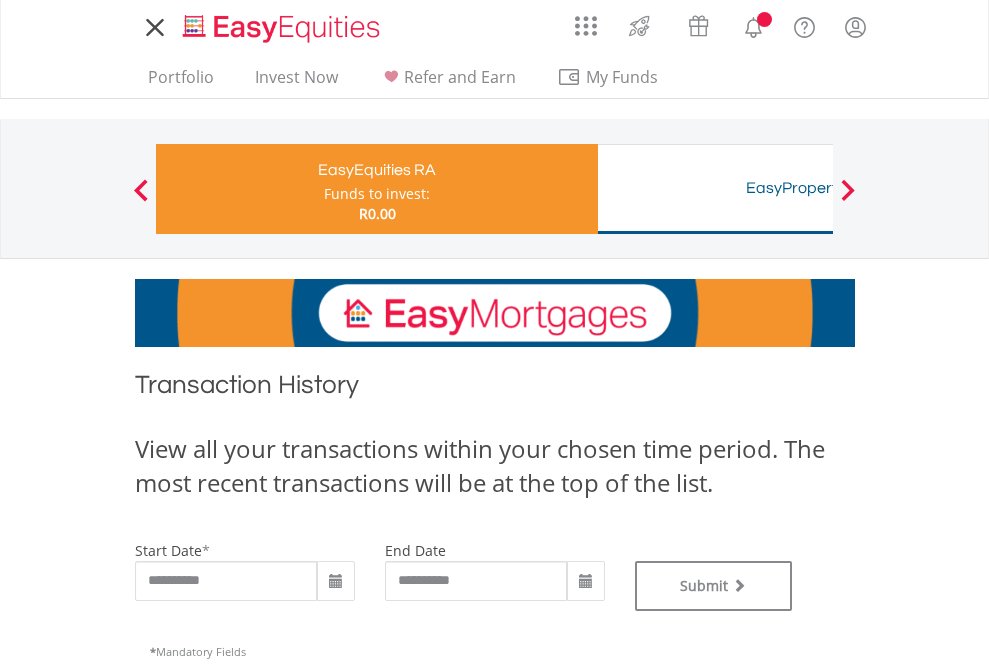 scroll, scrollTop: 0, scrollLeft: 0, axis: both 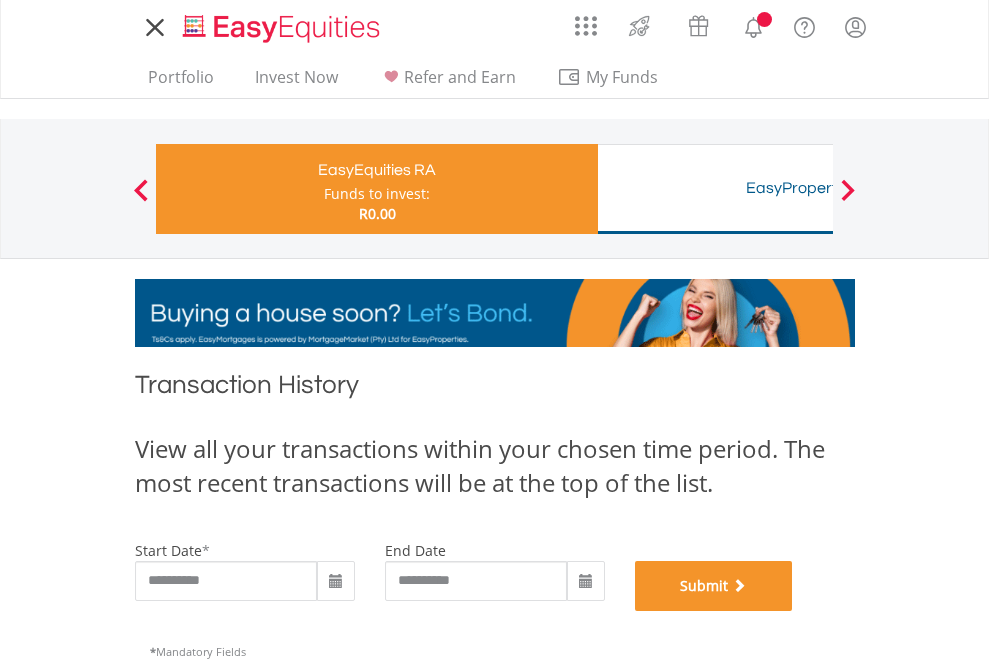 click on "Submit" at bounding box center [714, 586] 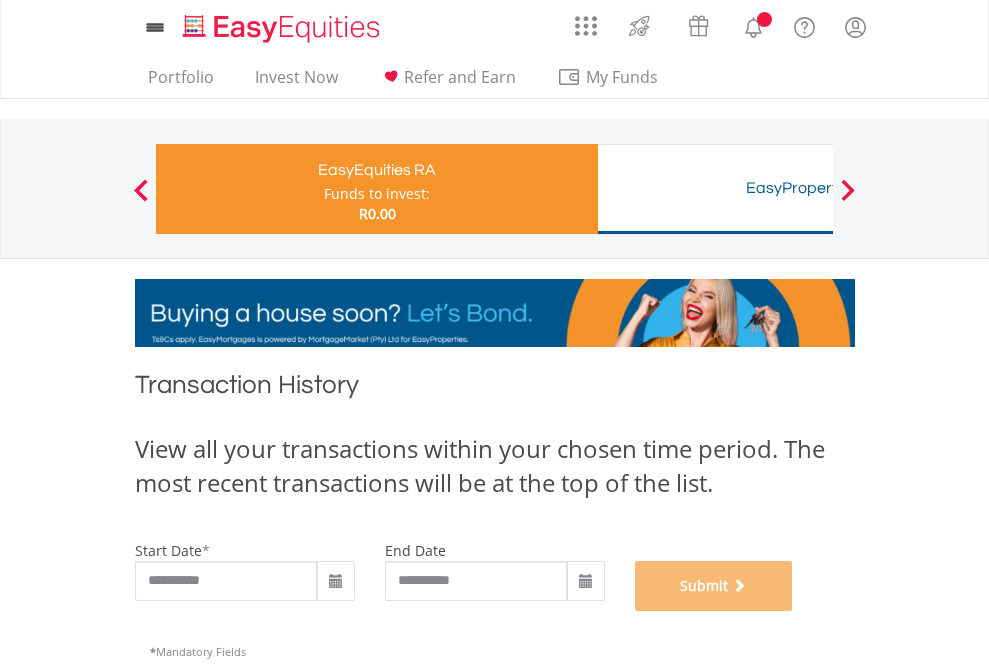 scroll, scrollTop: 811, scrollLeft: 0, axis: vertical 